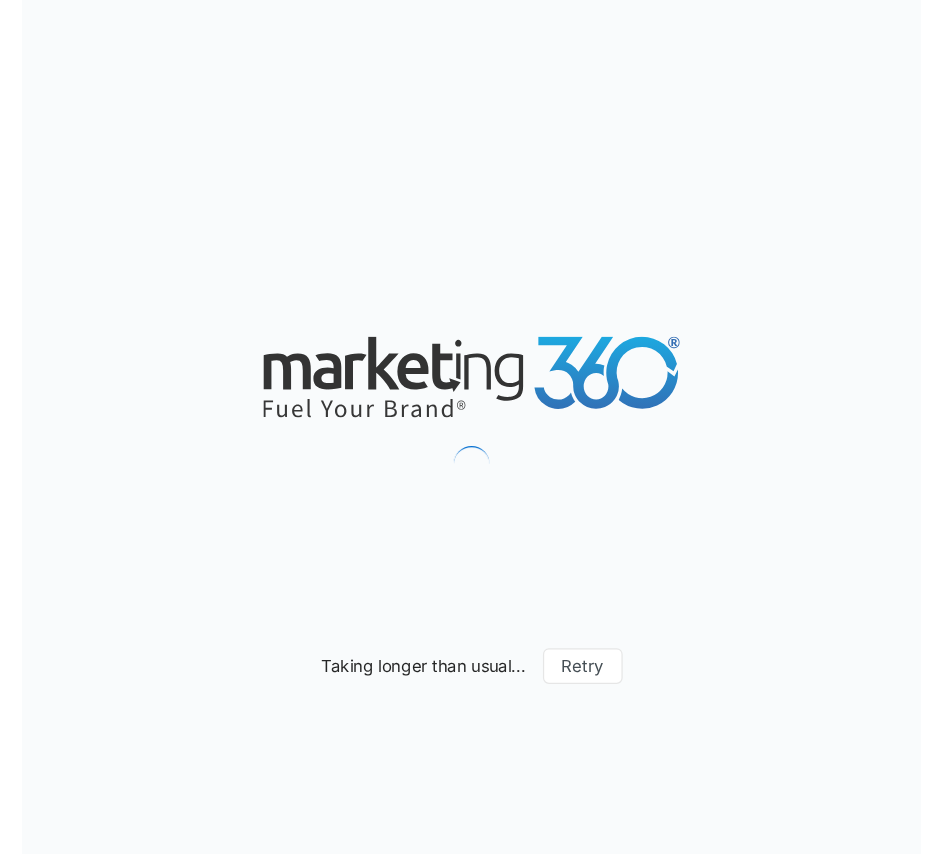 scroll, scrollTop: 0, scrollLeft: 0, axis: both 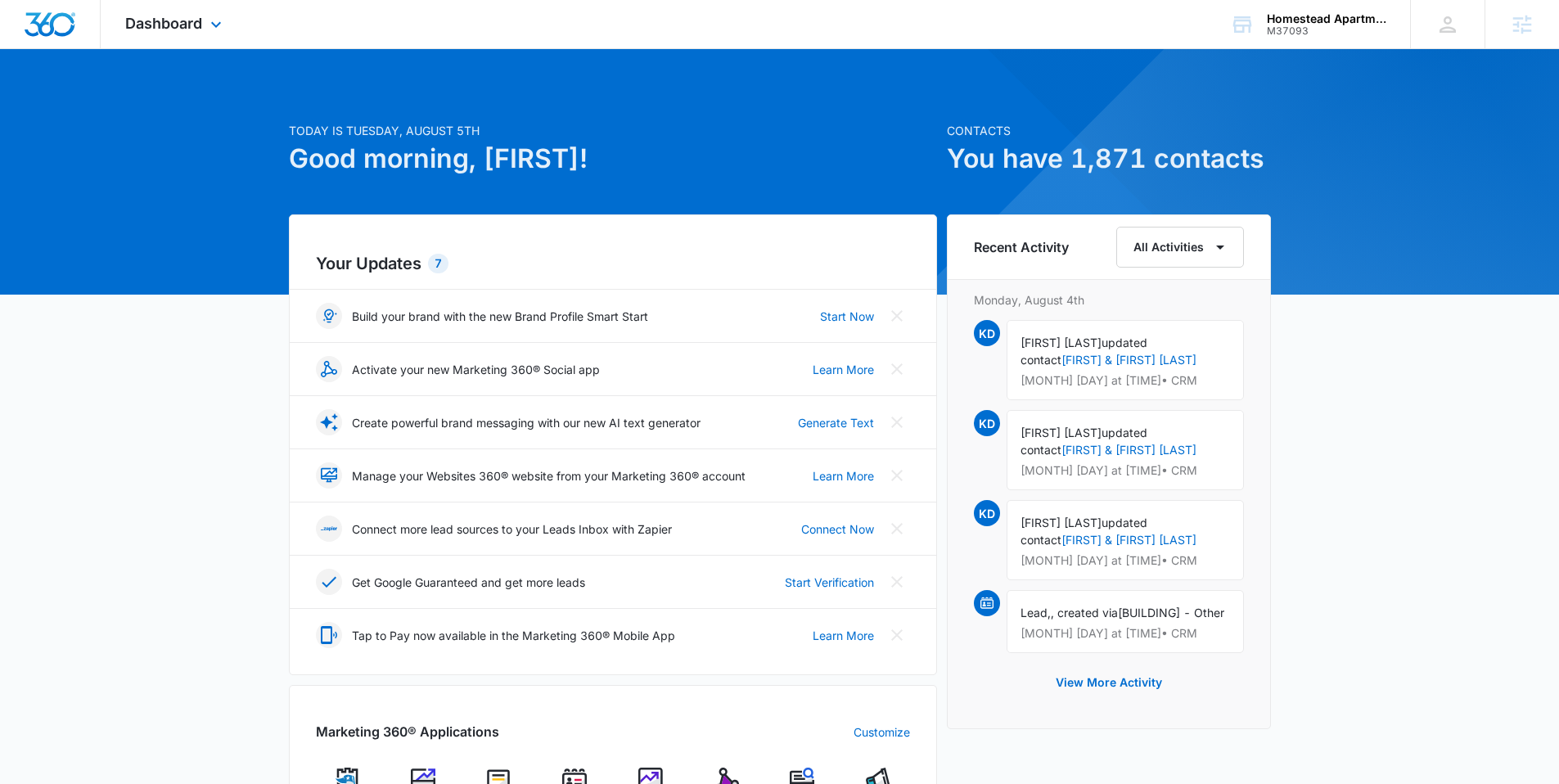 click on "Dashboard Apps Reputation Websites Forms CRM Email Social Content Ads Intelligence Files Brand Settings" at bounding box center [175, 24] 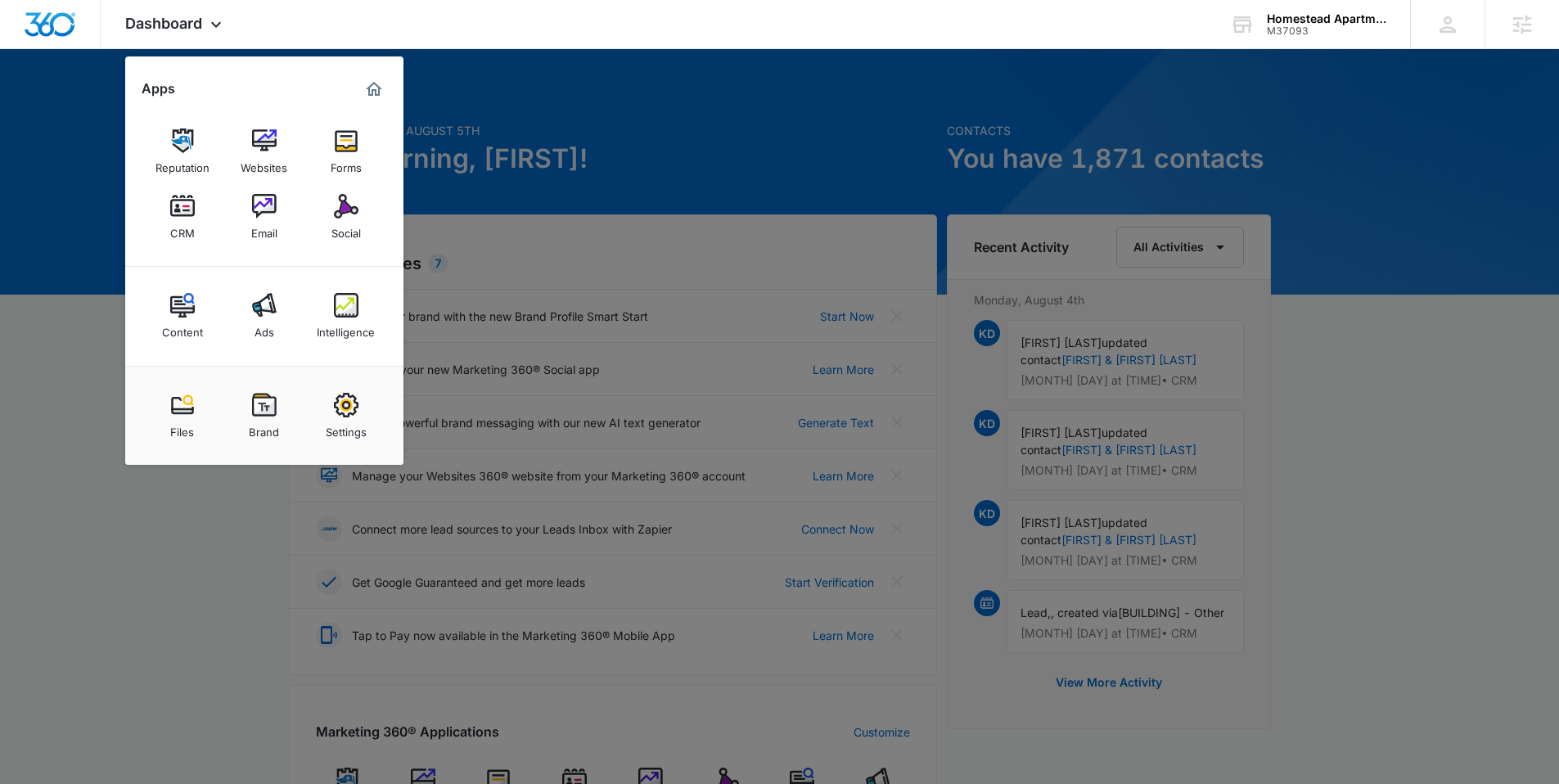click at bounding box center [779, 392] 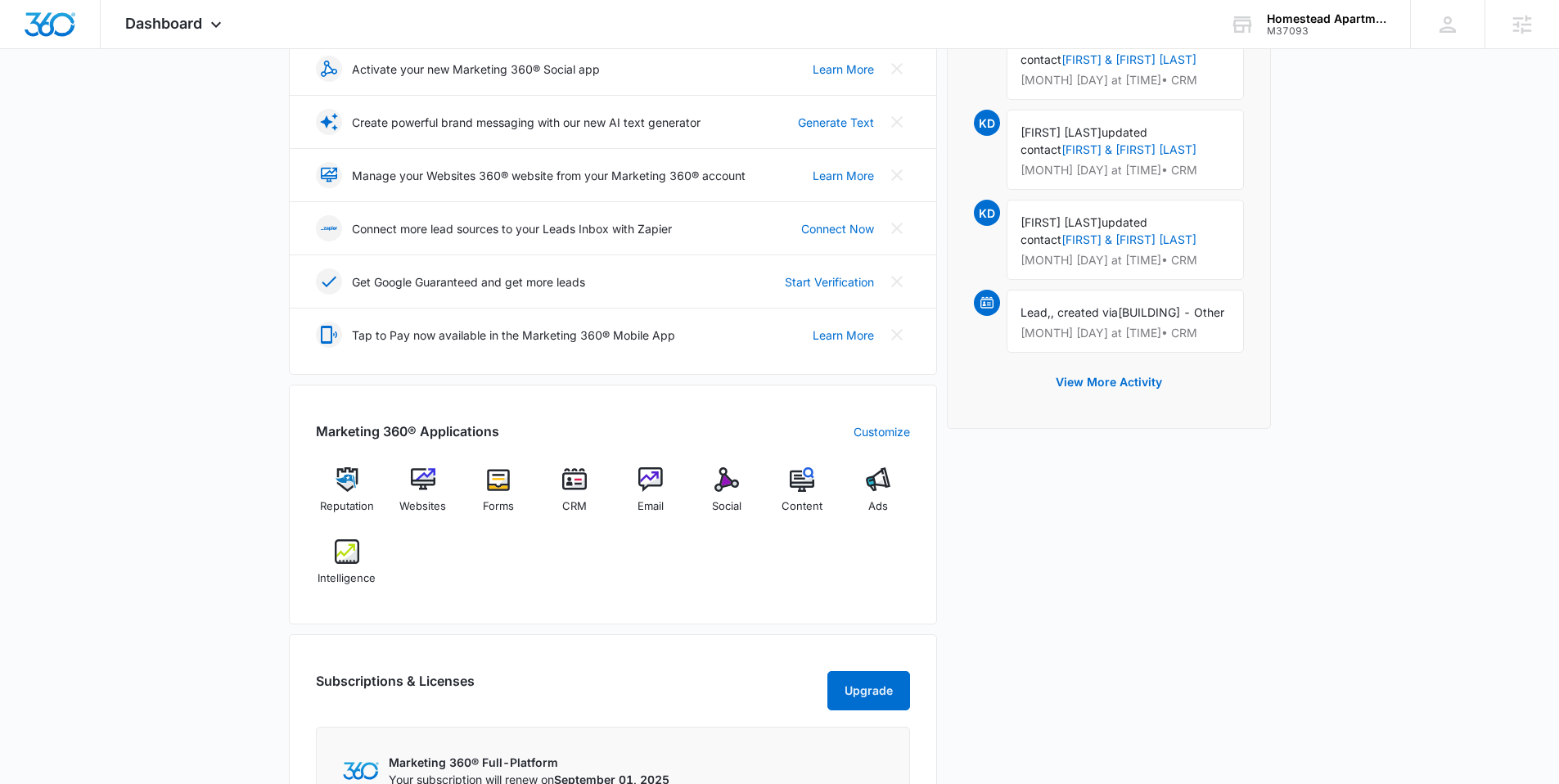 scroll, scrollTop: 0, scrollLeft: 0, axis: both 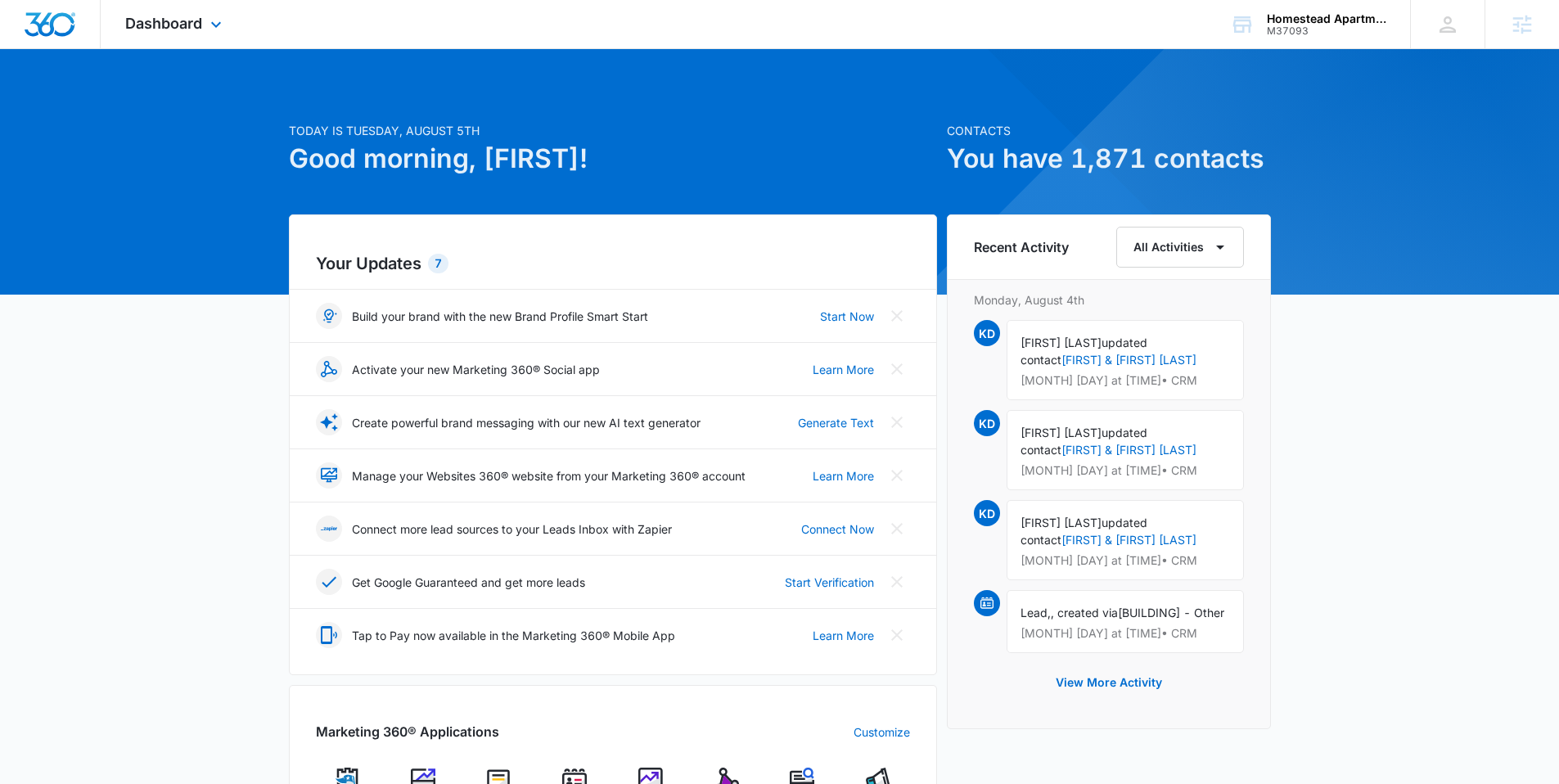 click on "Dashboard Apps Reputation Websites Forms CRM Email Social Content Ads Intelligence Files Brand Settings" at bounding box center [175, 24] 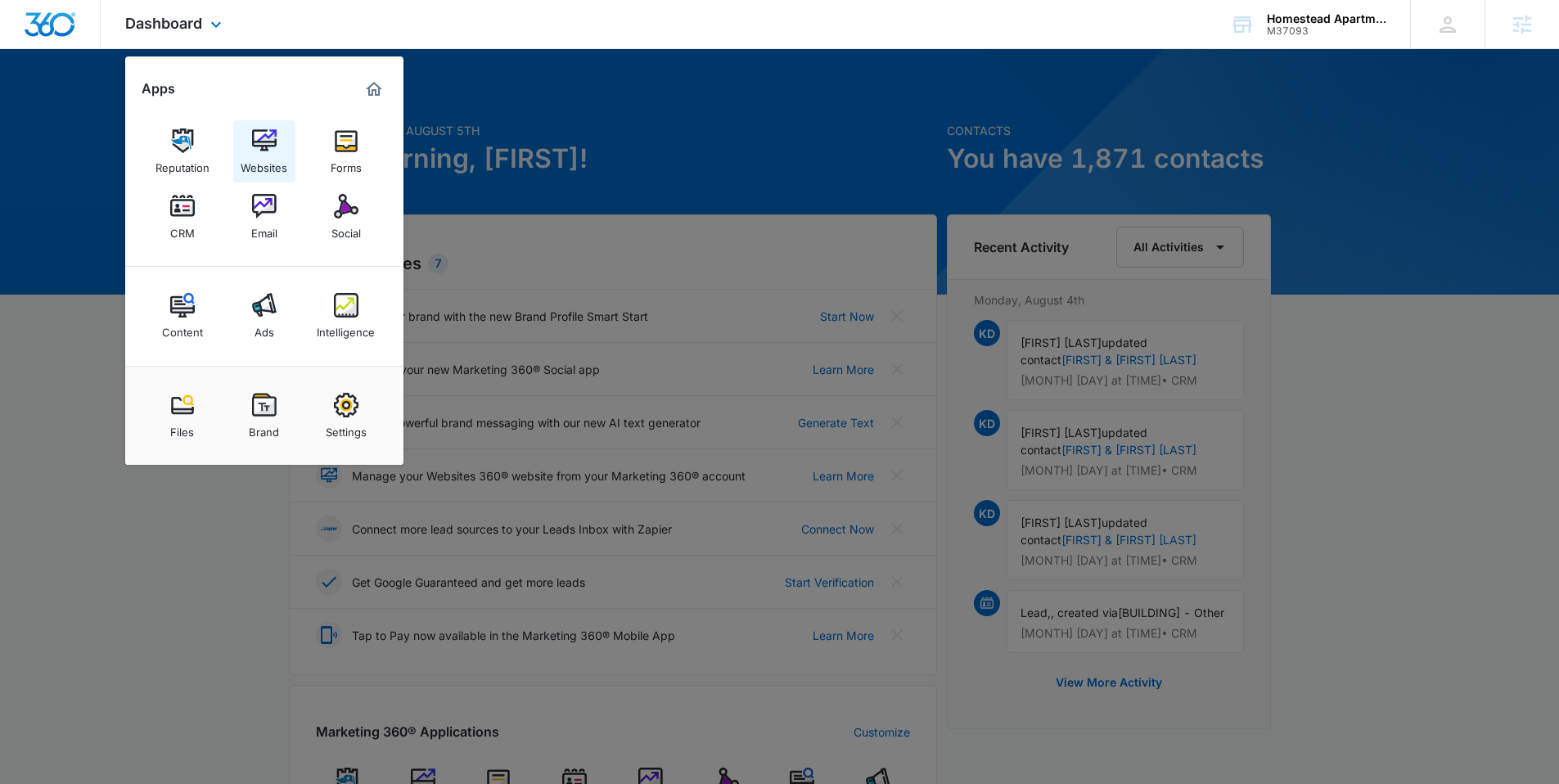 click at bounding box center [264, 141] 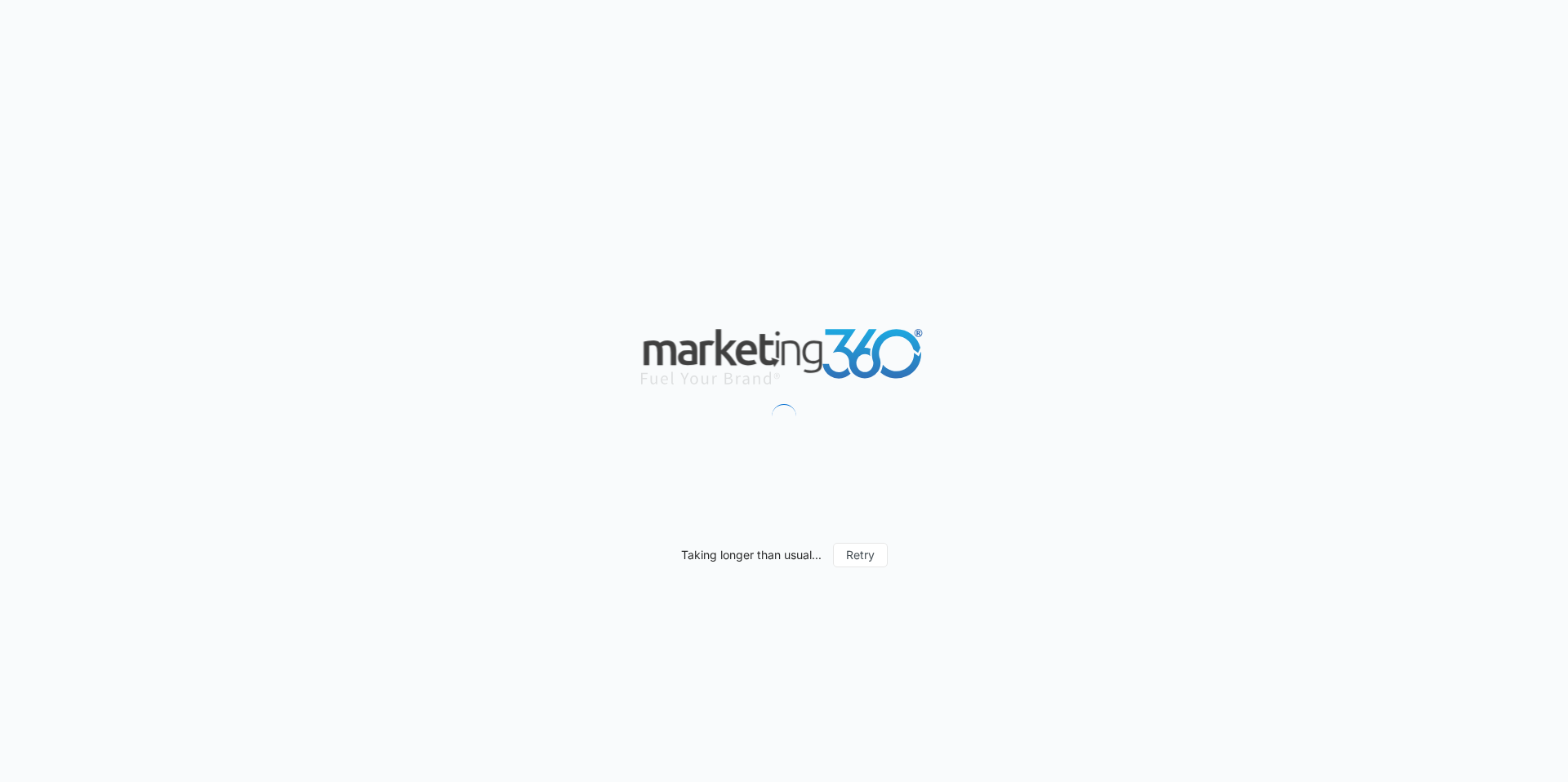 scroll, scrollTop: 0, scrollLeft: 0, axis: both 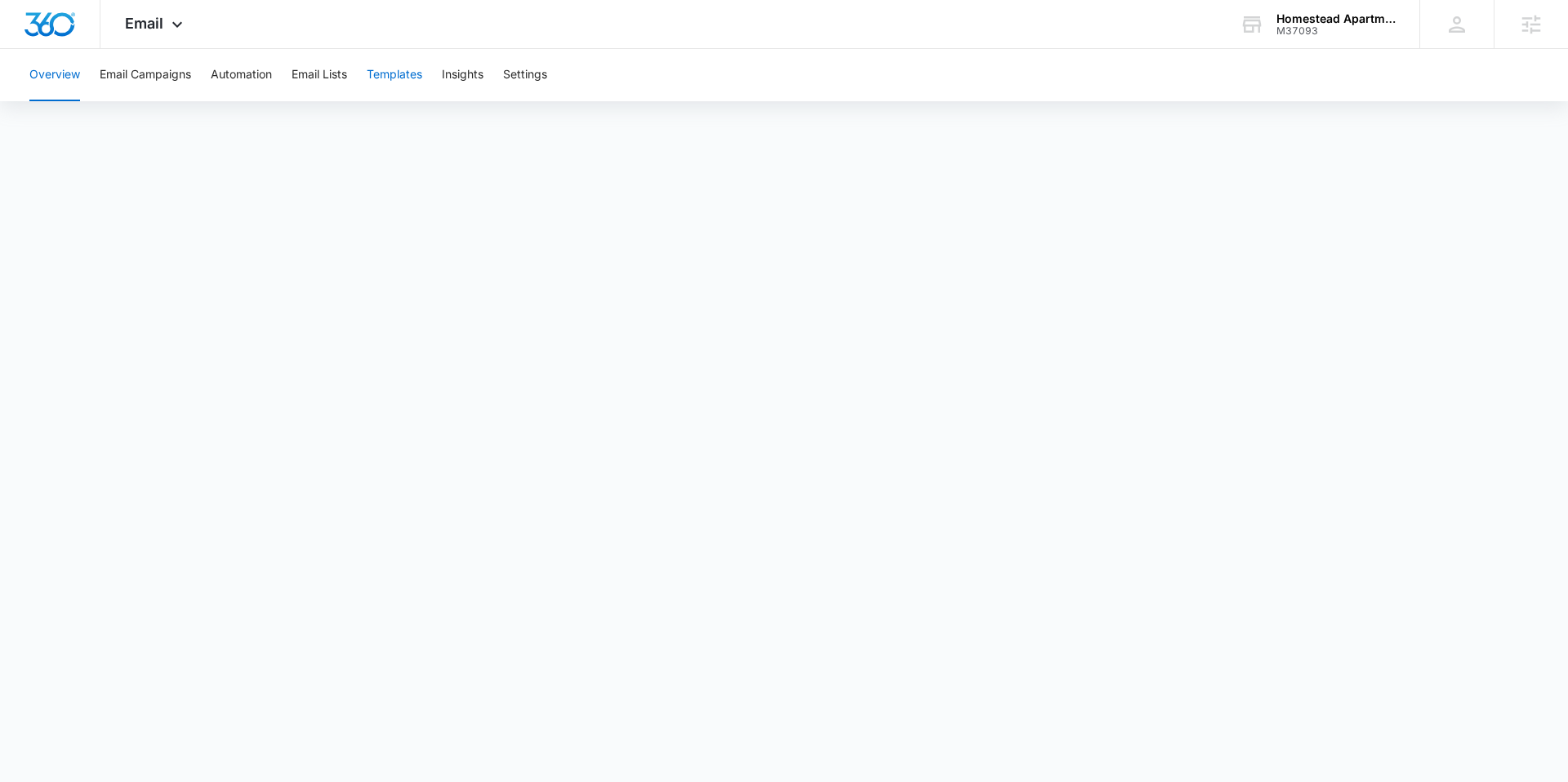 click on "Templates" at bounding box center (394, 75) 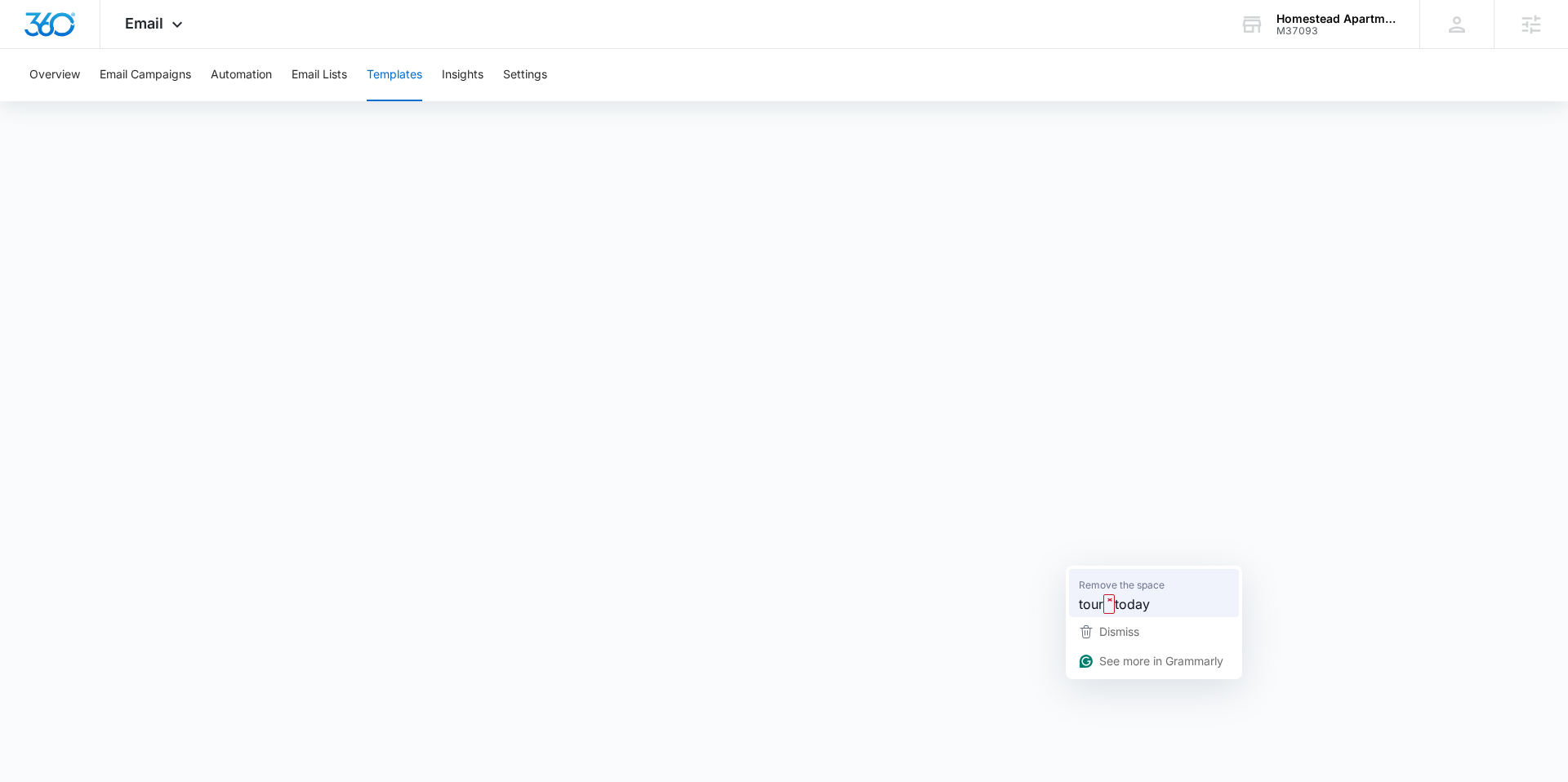 click on "today" at bounding box center (1132, 603) 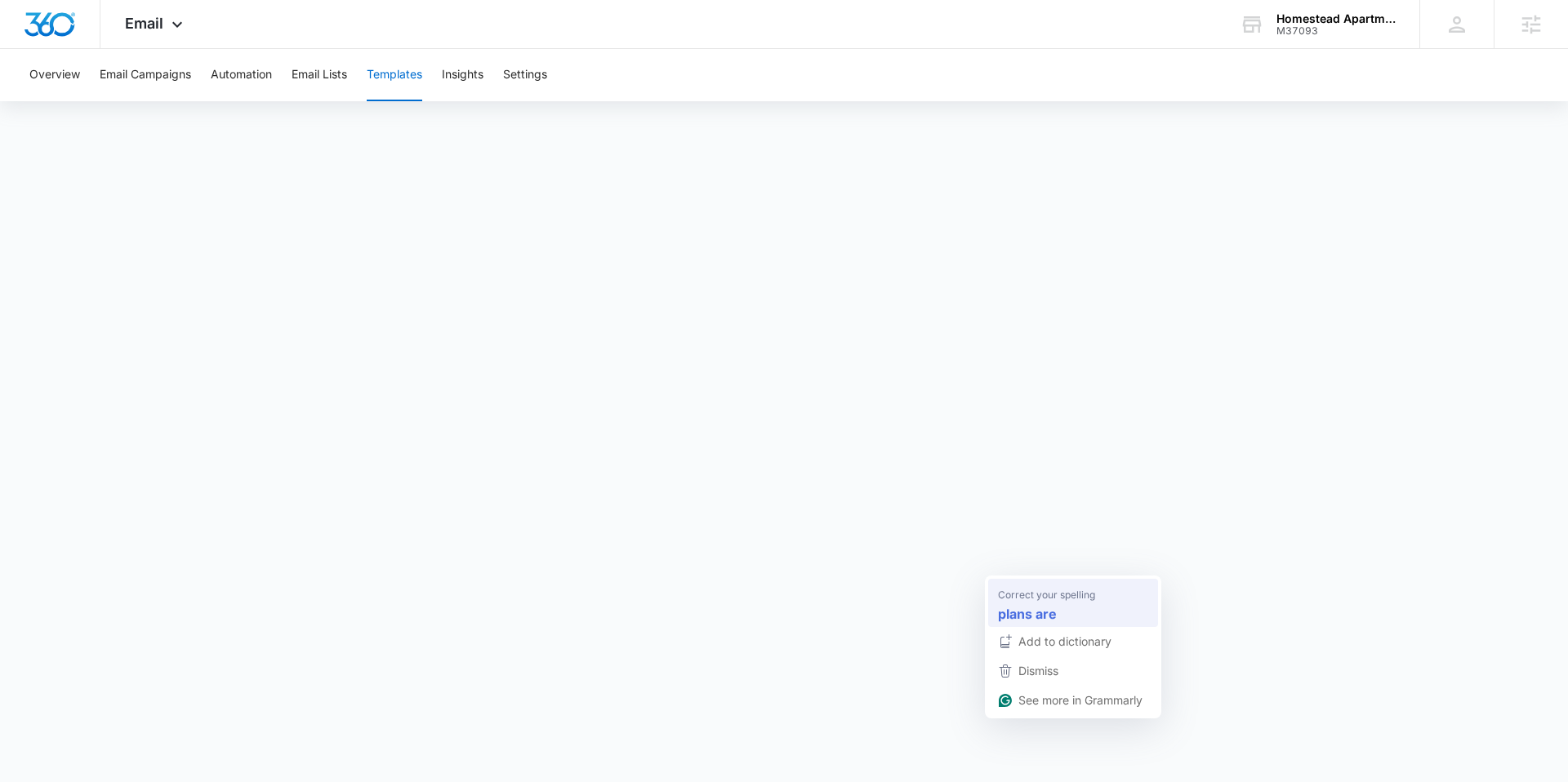 click on "plans are" at bounding box center [1027, 613] 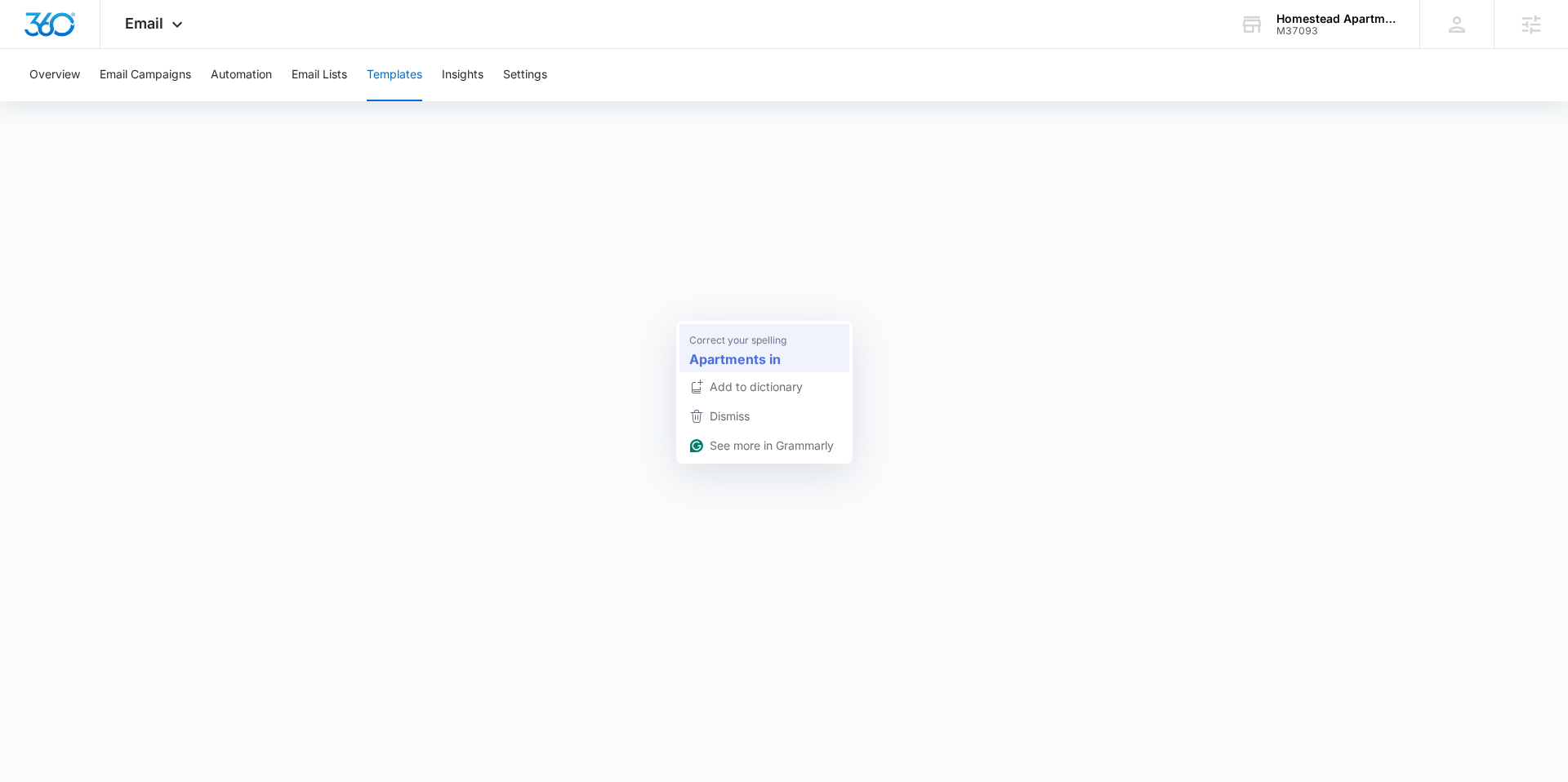click on "Correct your spelling" at bounding box center [737, 340] 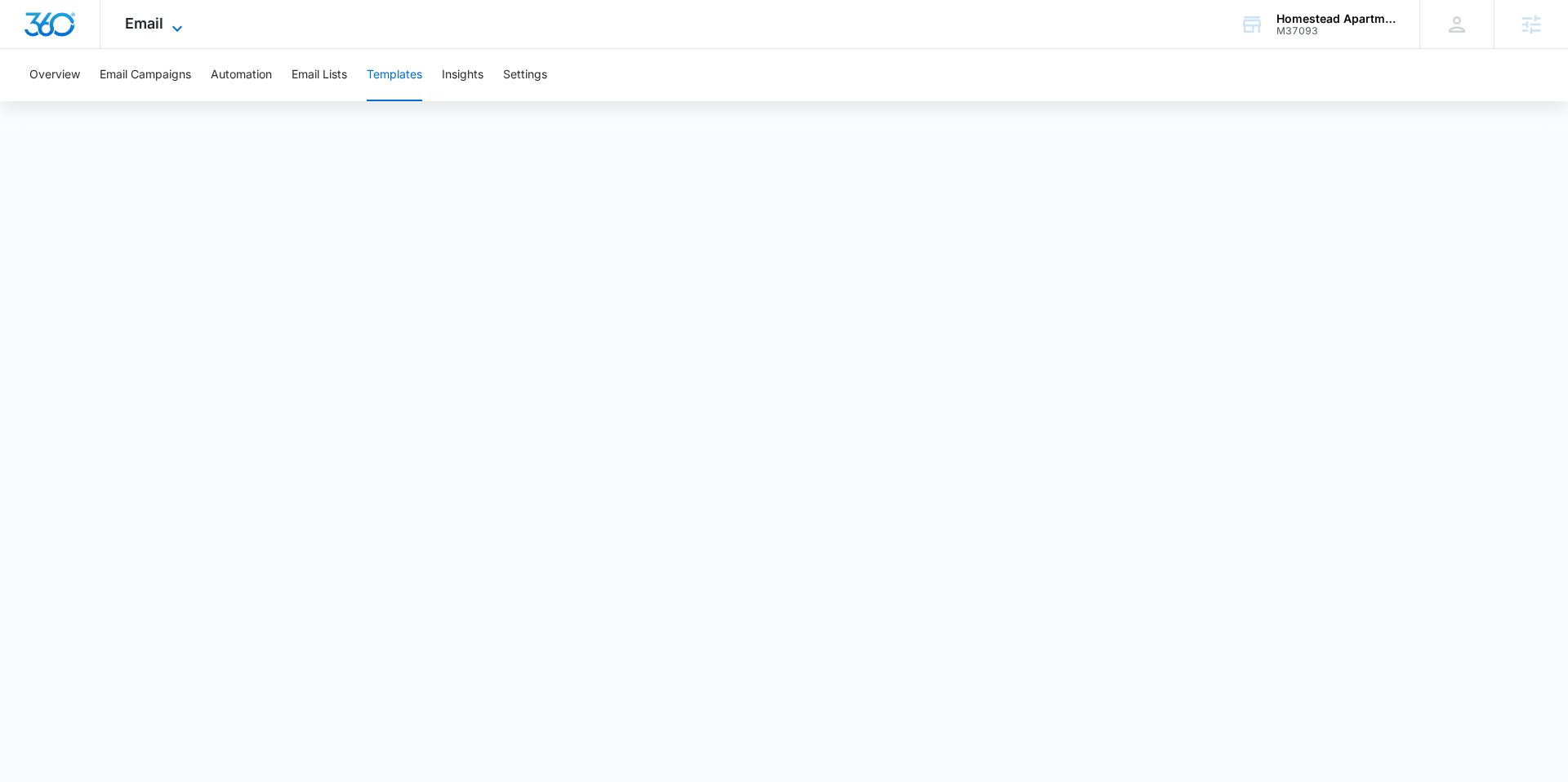 click 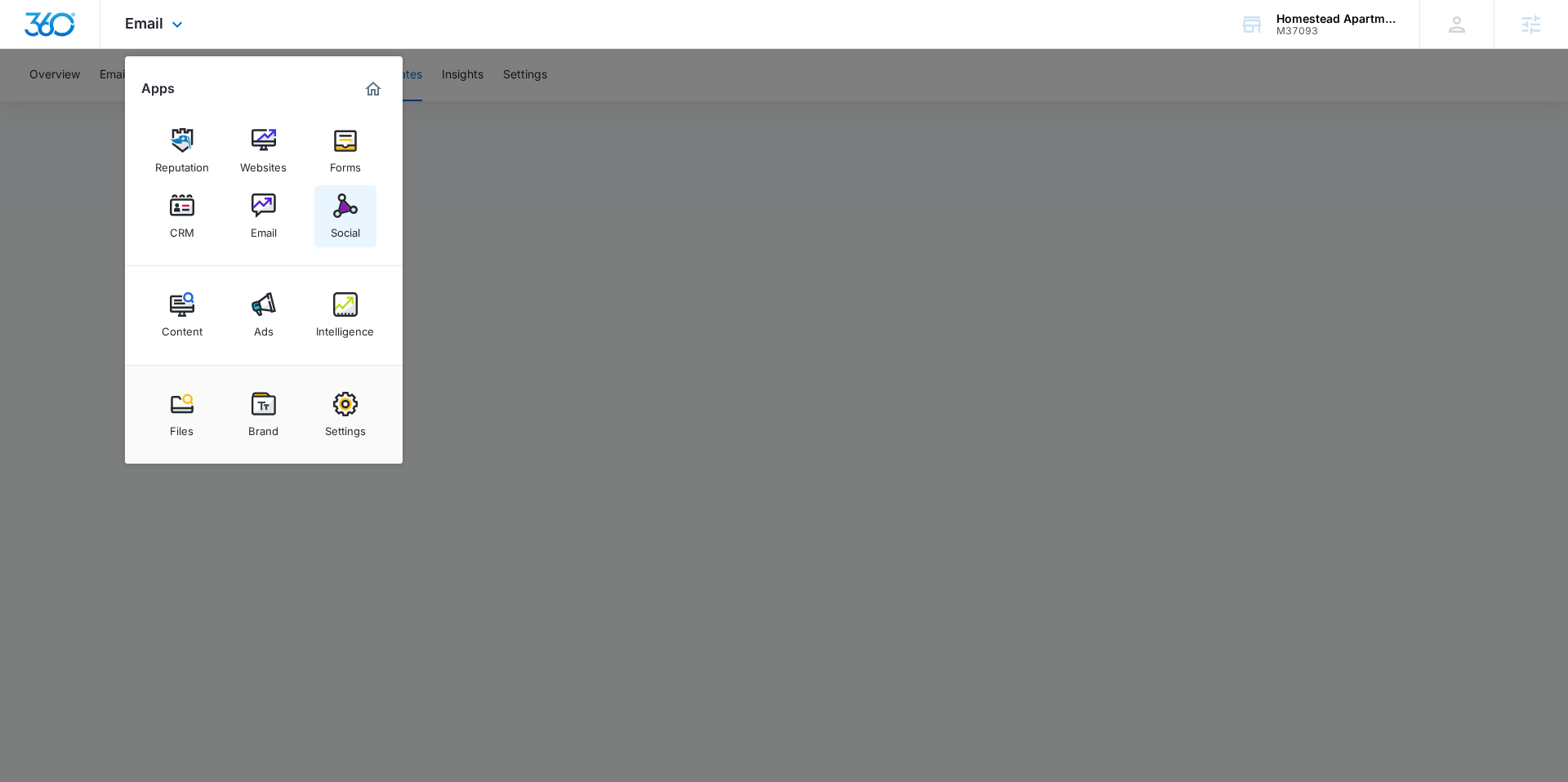 click on "Social" at bounding box center [345, 229] 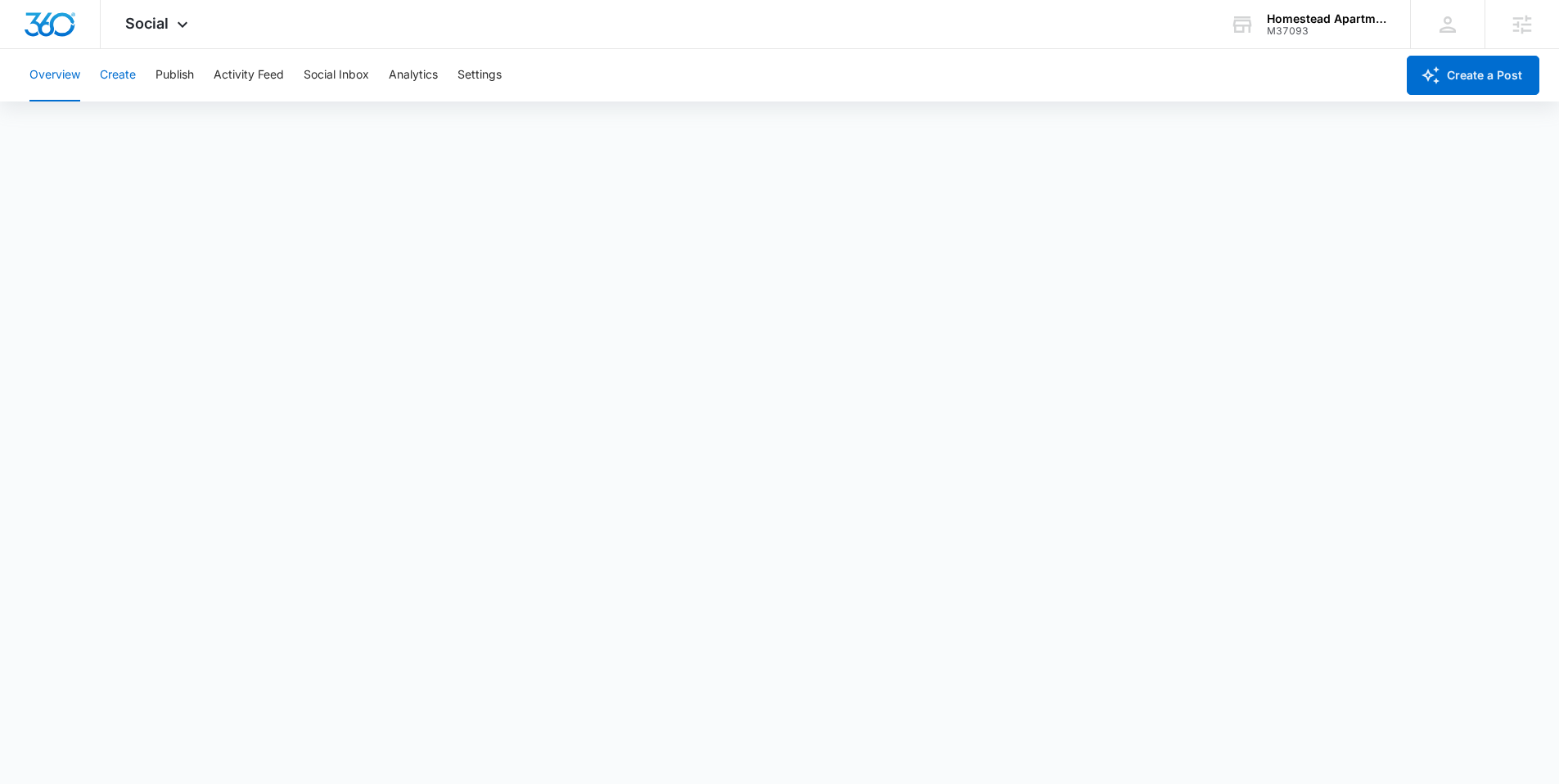 click on "Create" at bounding box center [118, 75] 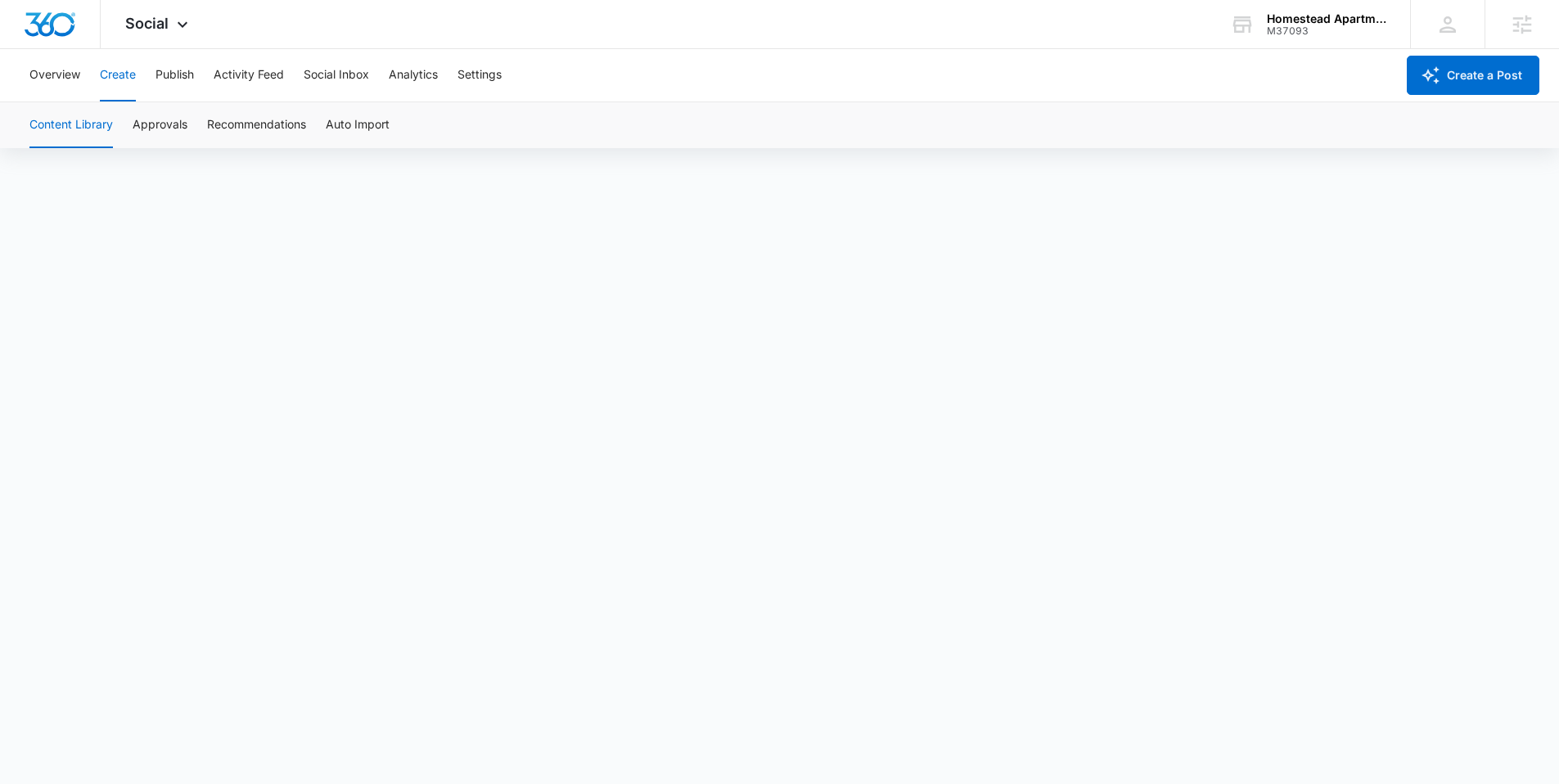 scroll, scrollTop: 11, scrollLeft: 0, axis: vertical 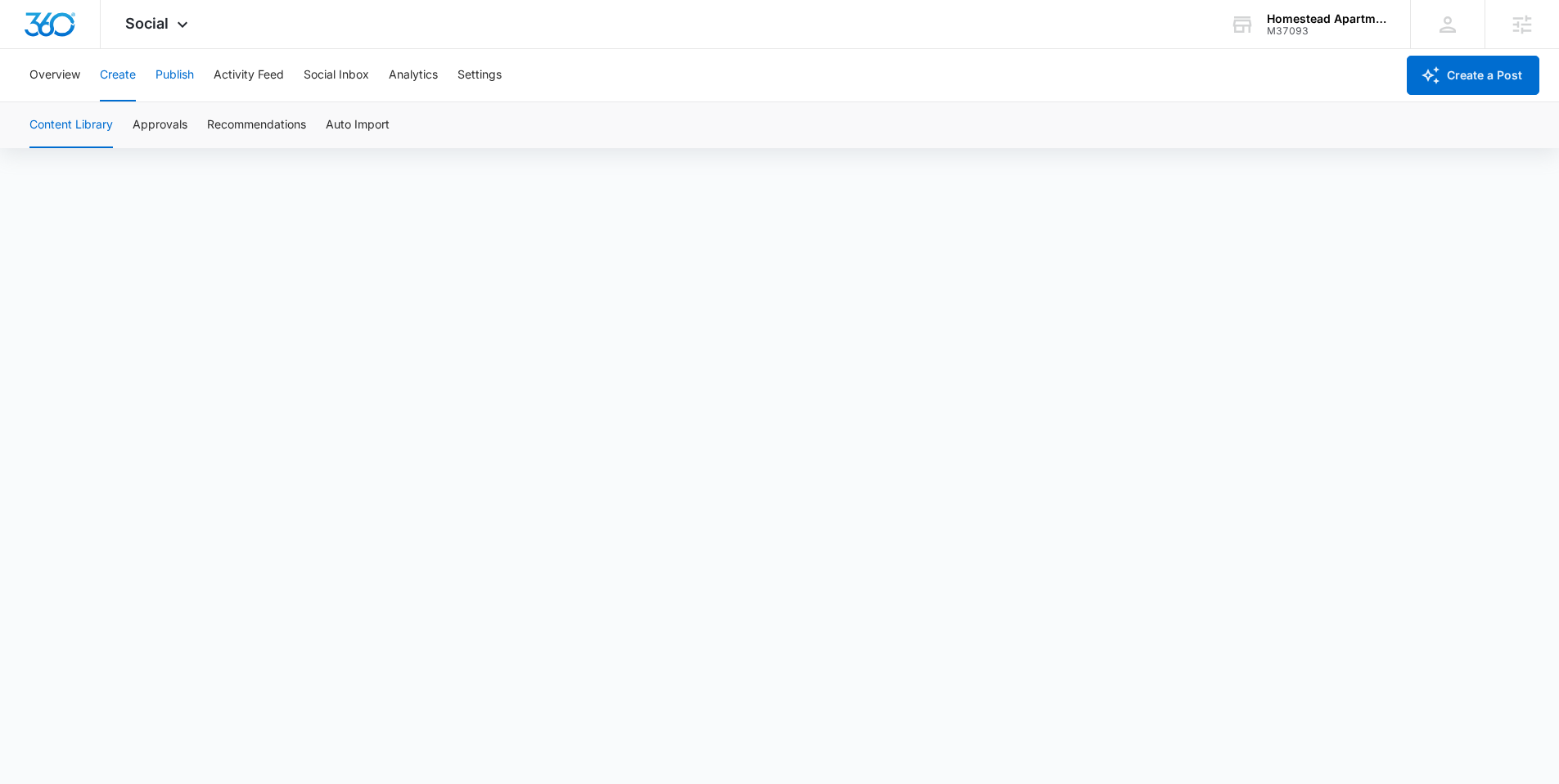 click on "Publish" at bounding box center [174, 75] 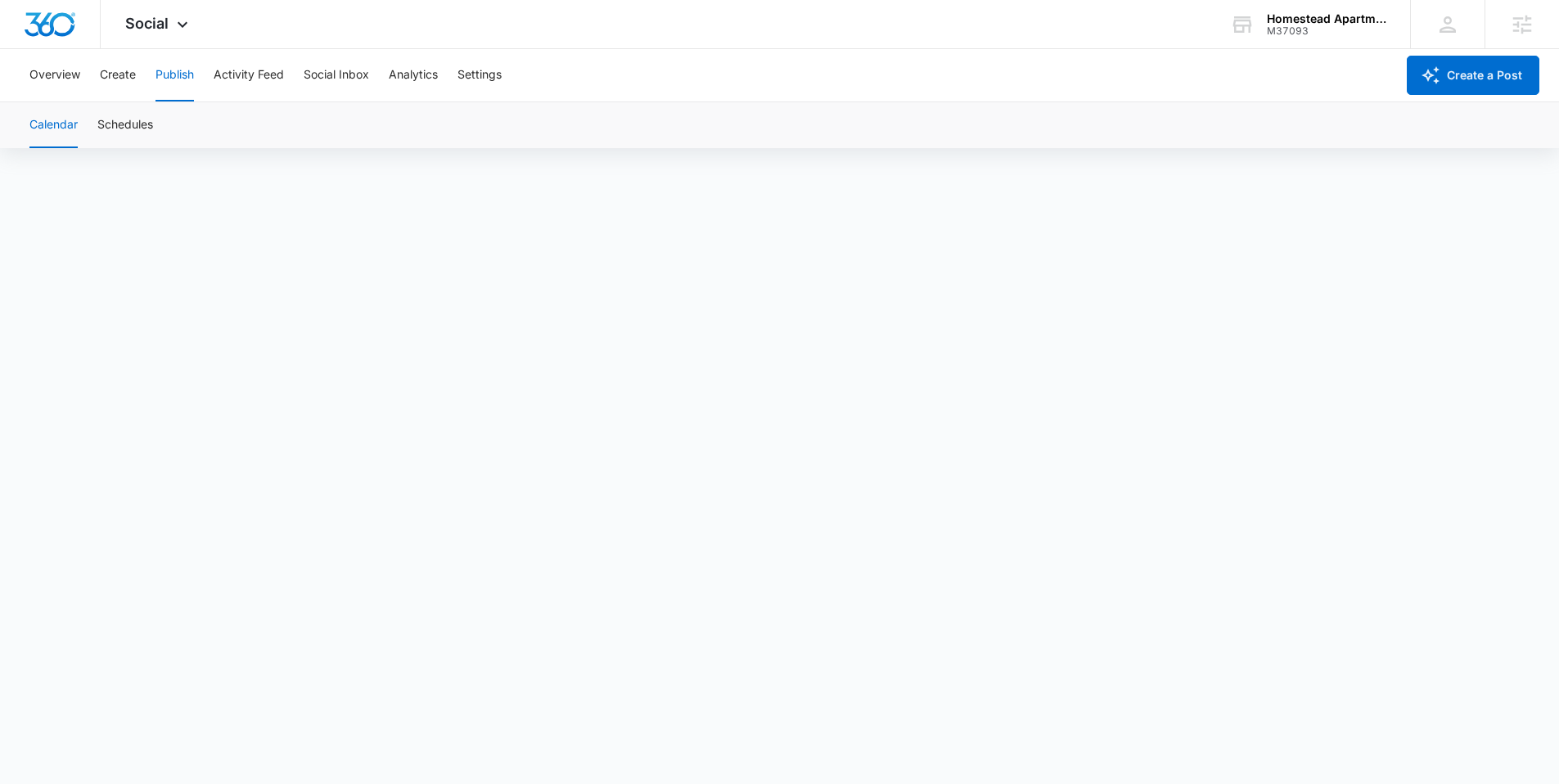 scroll, scrollTop: 0, scrollLeft: 0, axis: both 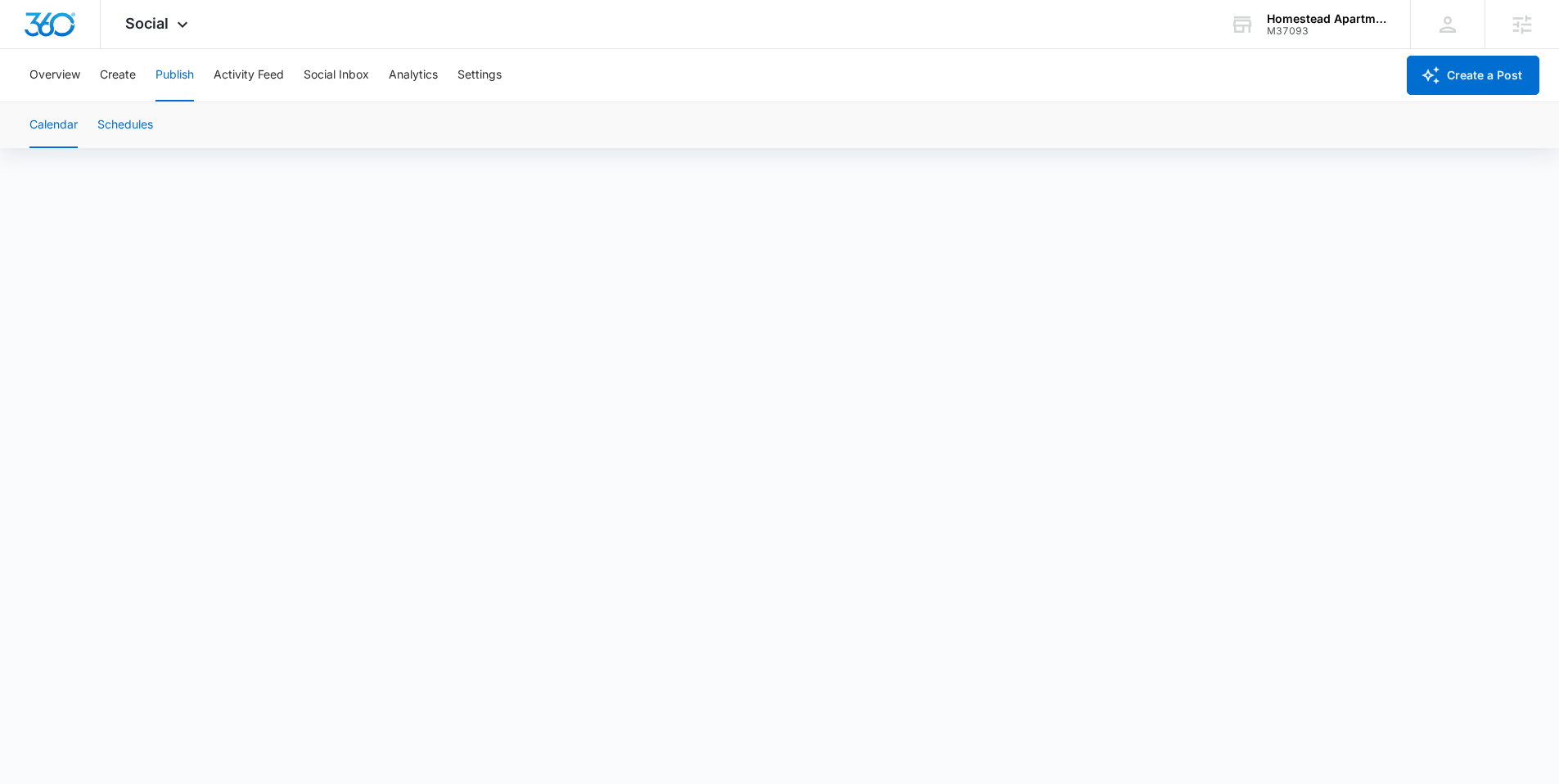 click on "Schedules" at bounding box center [125, 125] 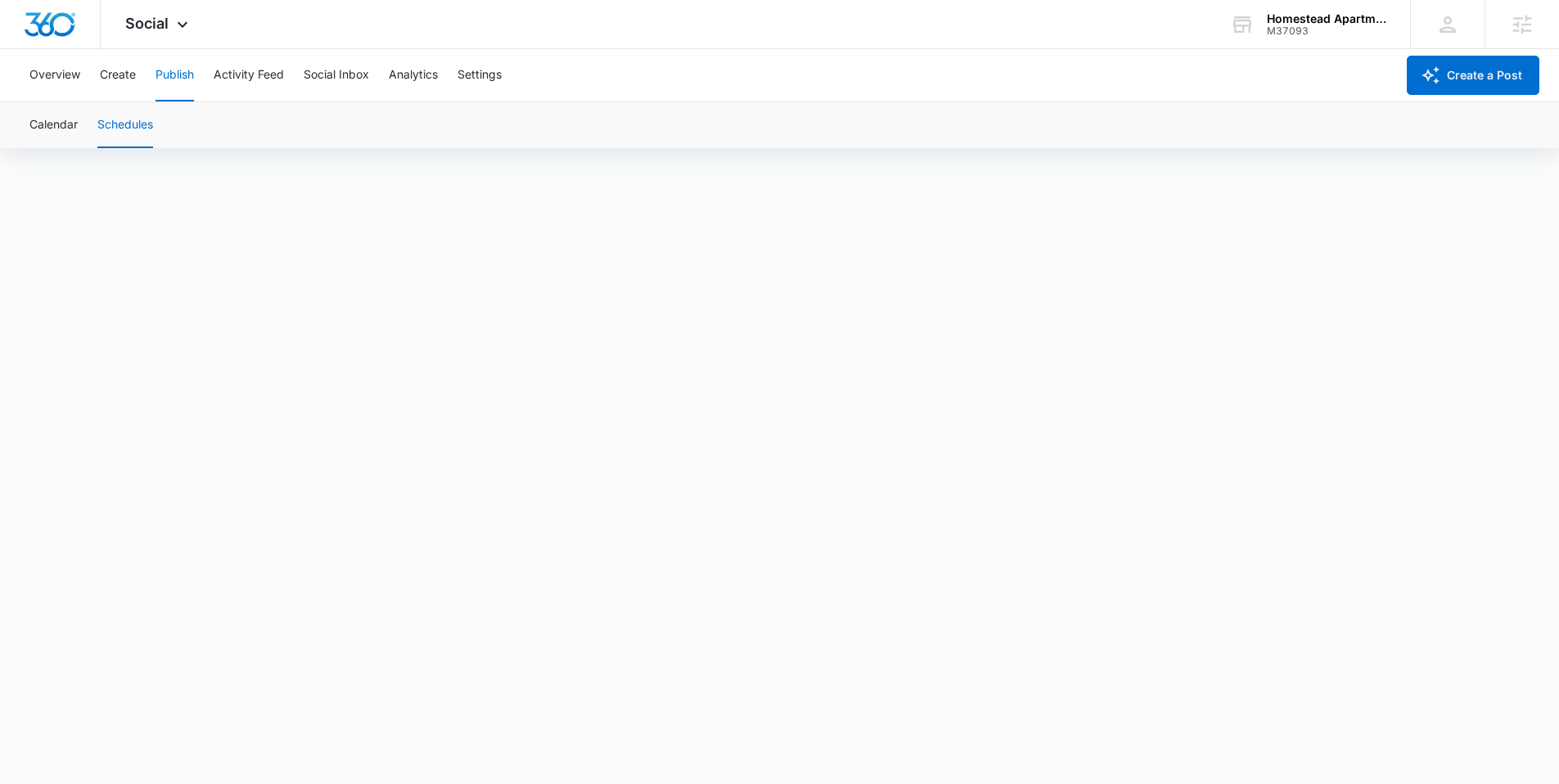 scroll, scrollTop: 11, scrollLeft: 0, axis: vertical 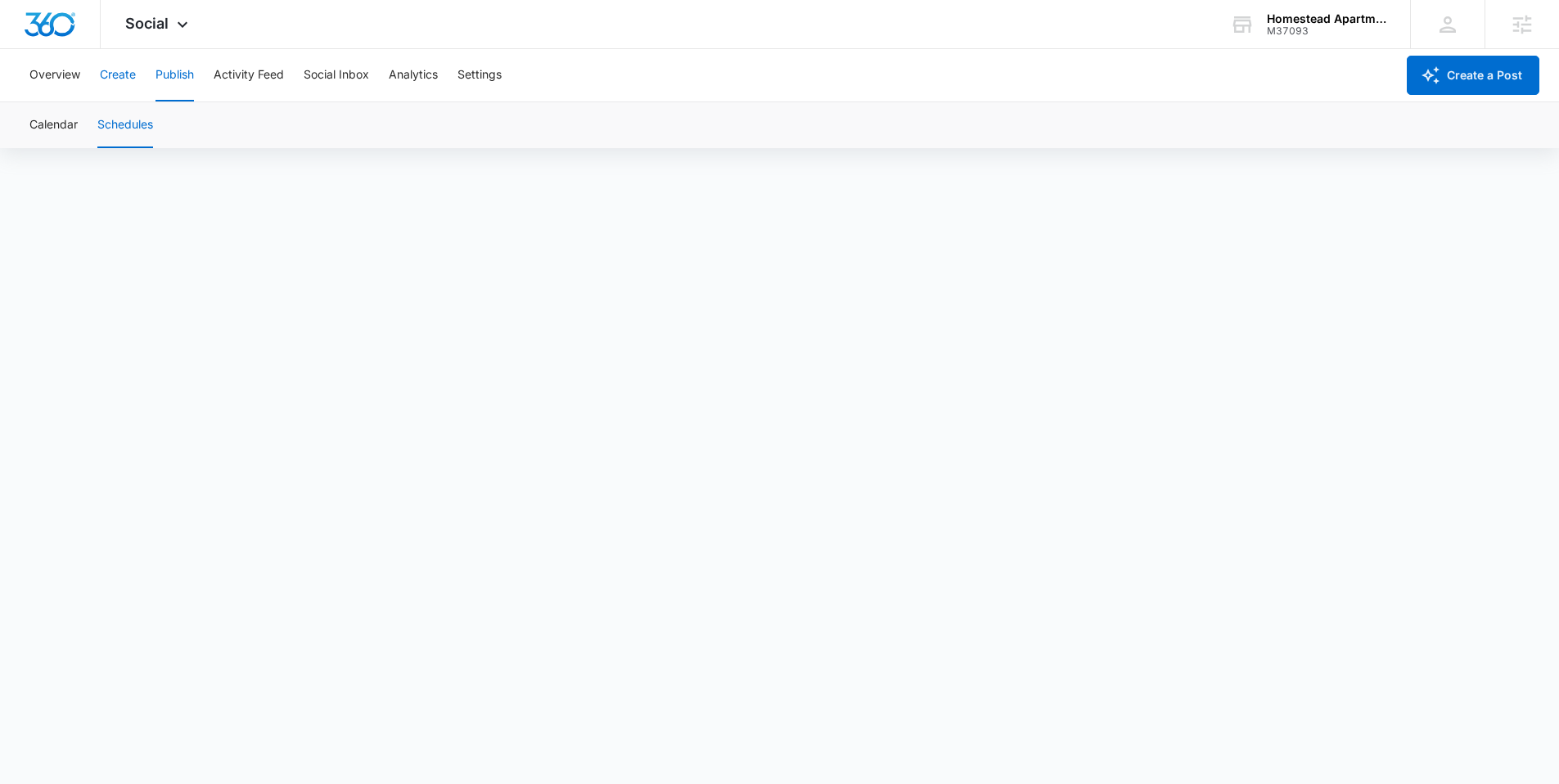 click on "Create" at bounding box center [118, 75] 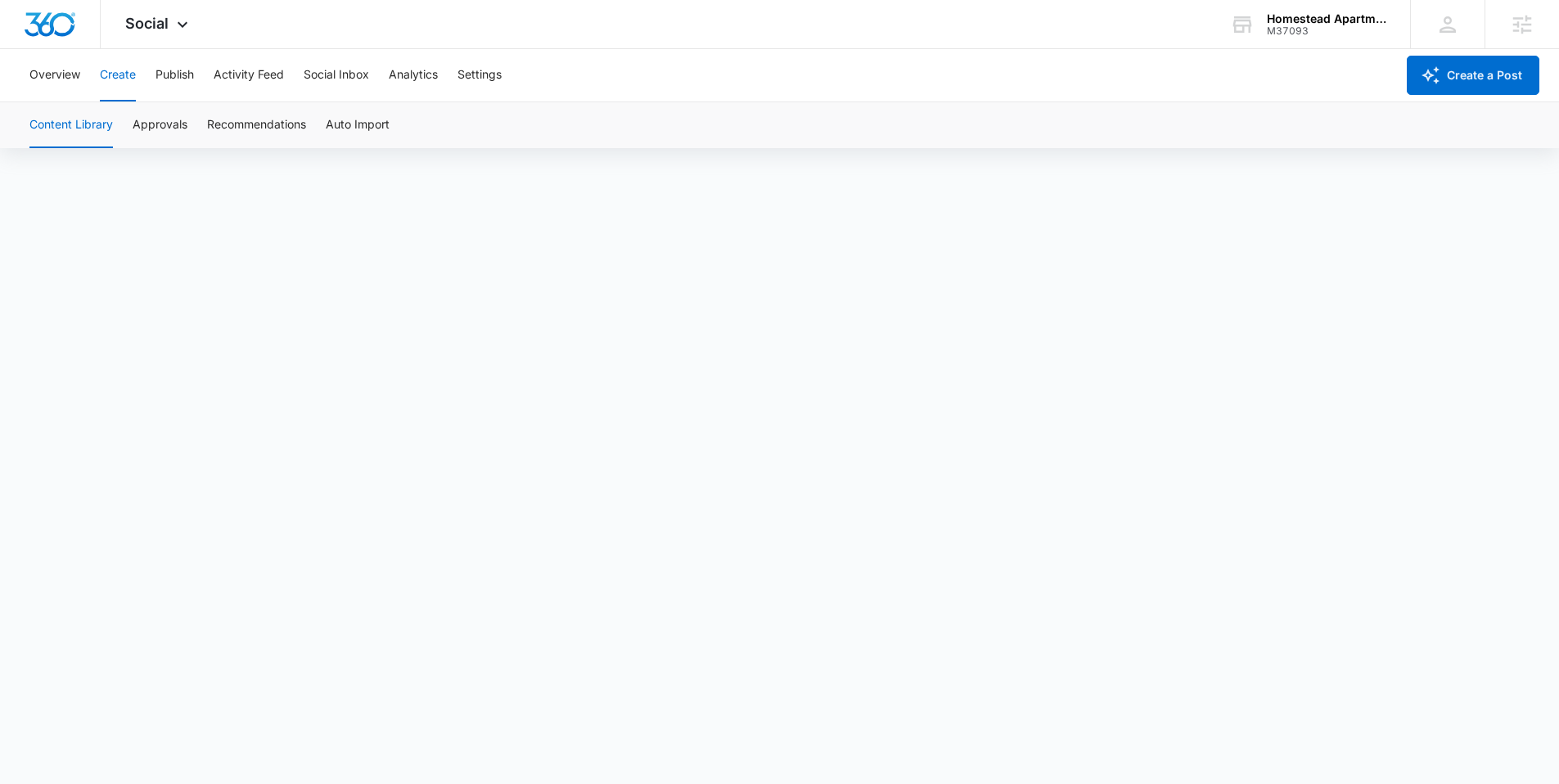 scroll, scrollTop: 0, scrollLeft: 0, axis: both 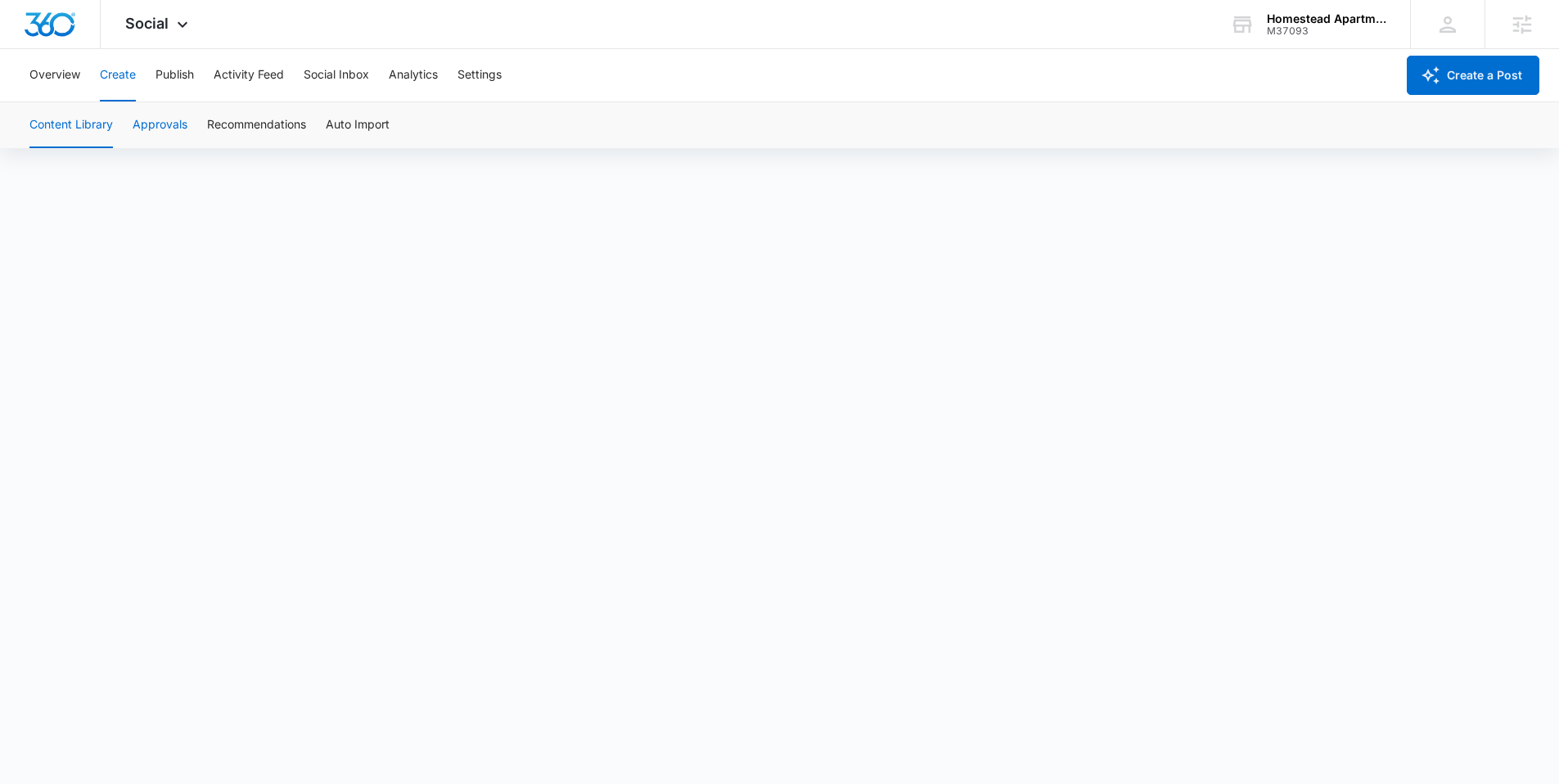 click on "Approvals" at bounding box center [160, 125] 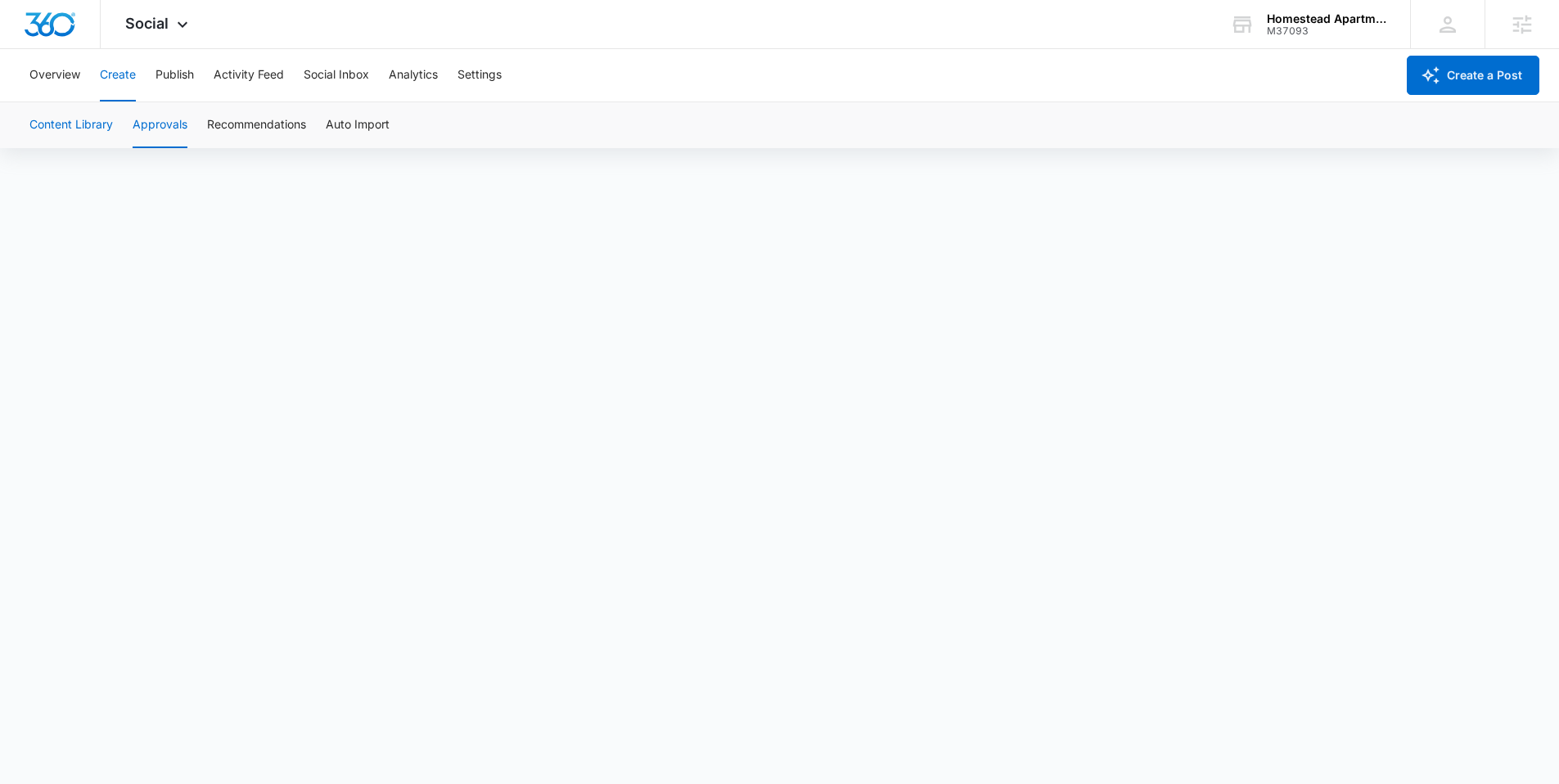 click on "Content Library" at bounding box center (71, 125) 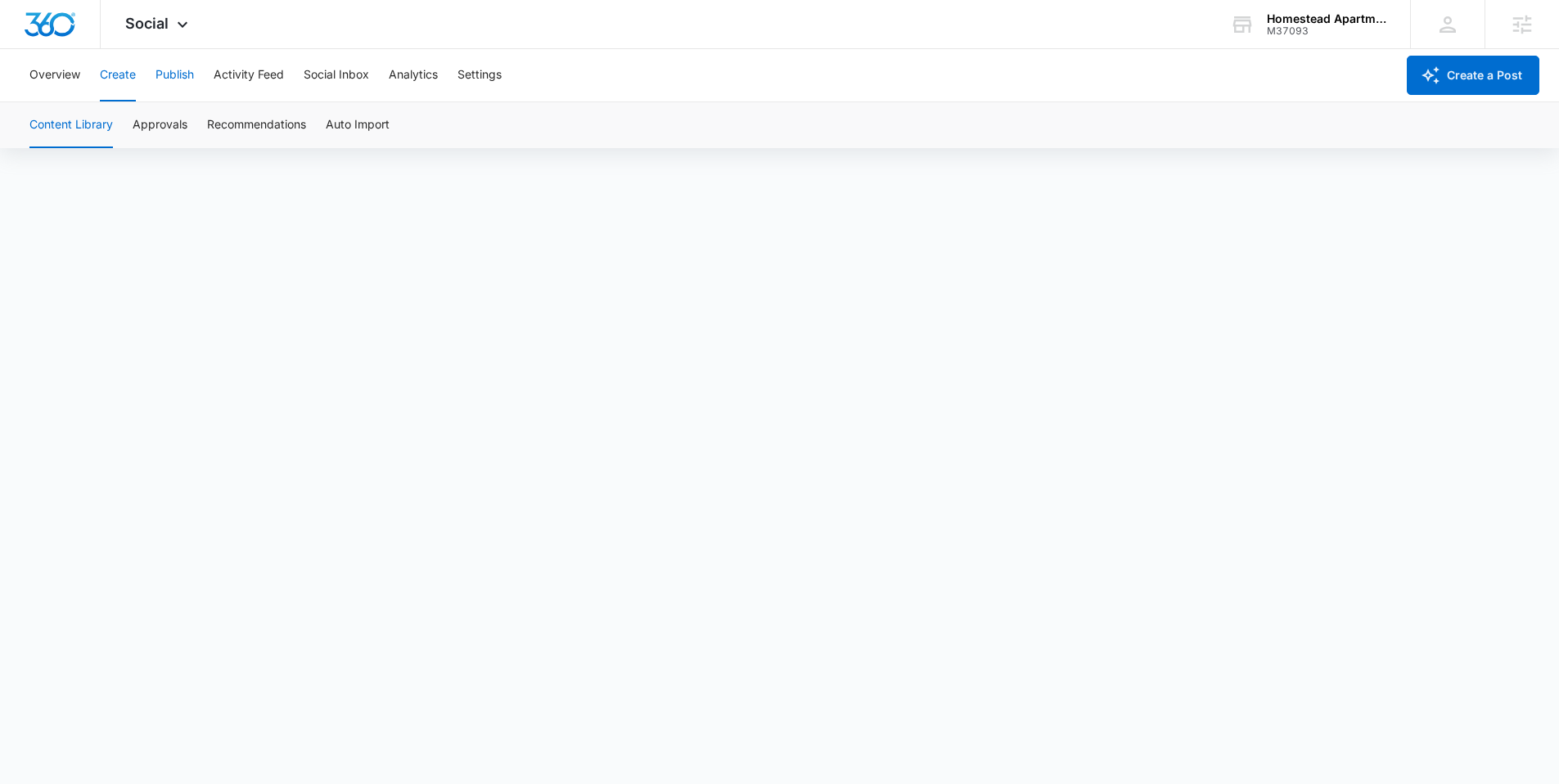 click on "Publish" at bounding box center (174, 75) 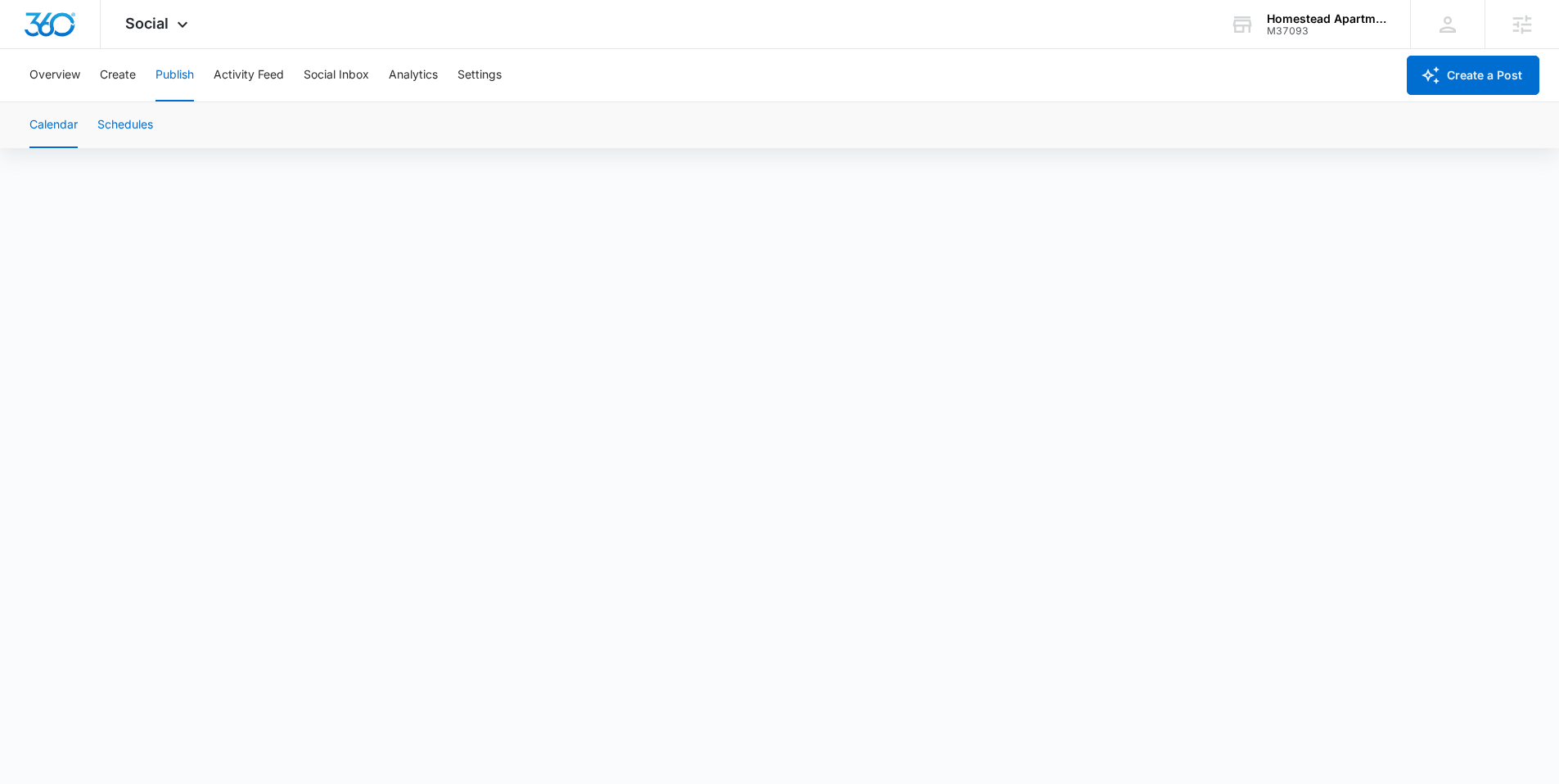 click on "Schedules" at bounding box center (125, 125) 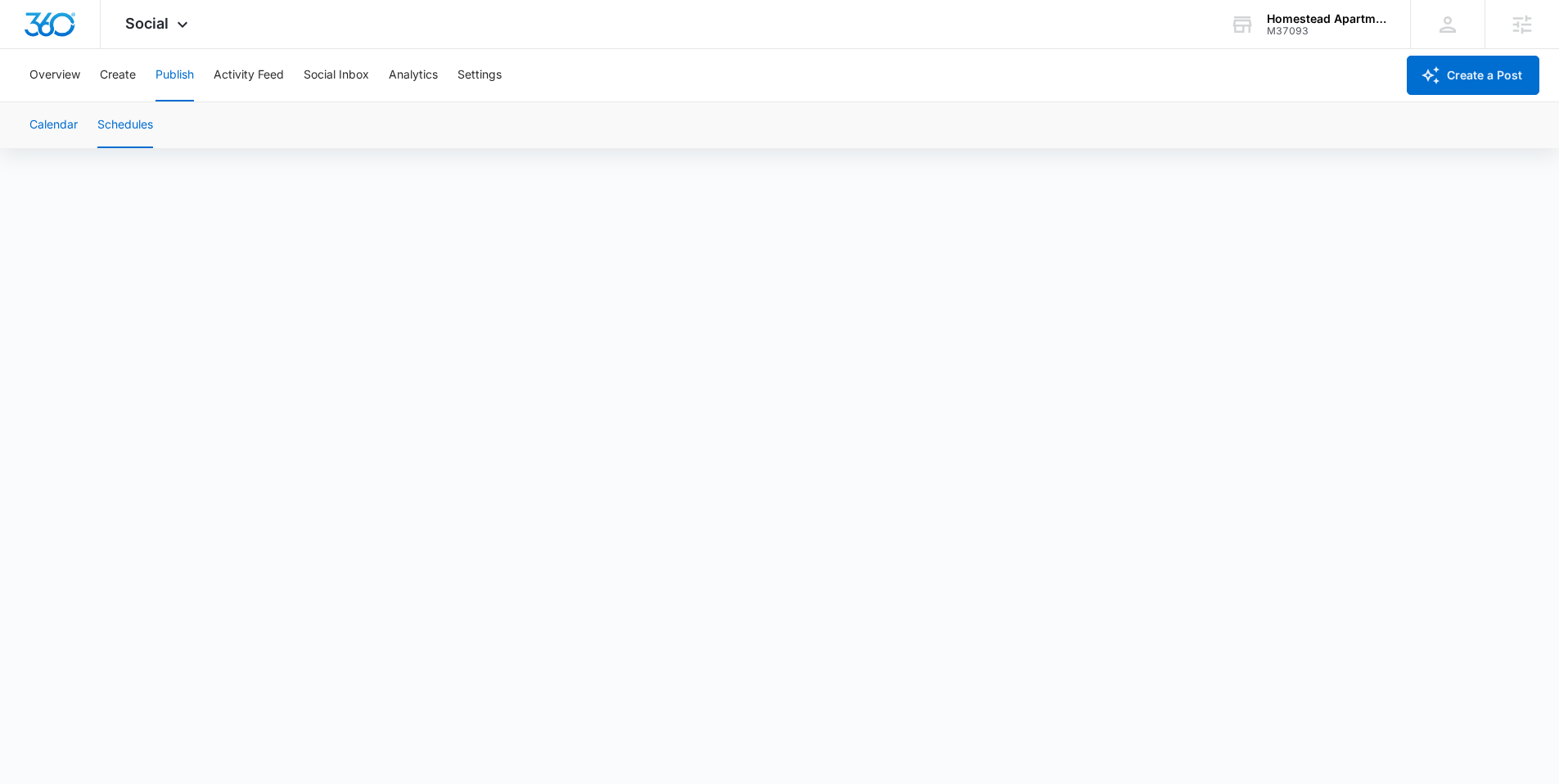 click on "Calendar" at bounding box center (53, 125) 